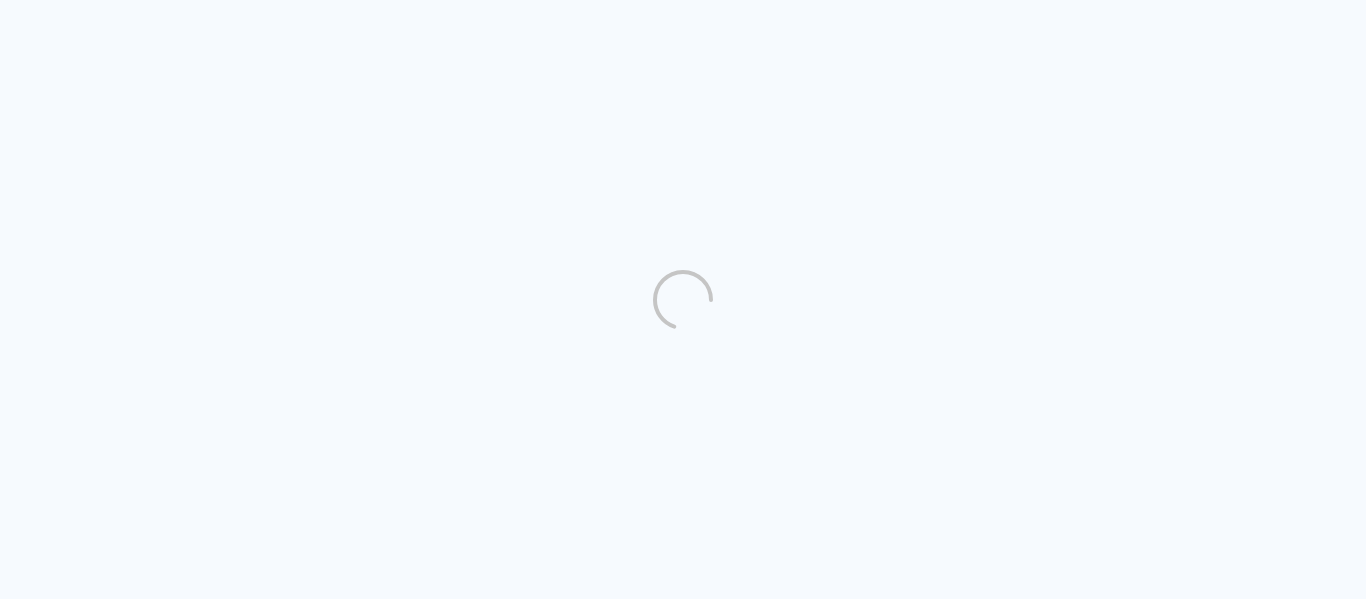 scroll, scrollTop: 0, scrollLeft: 0, axis: both 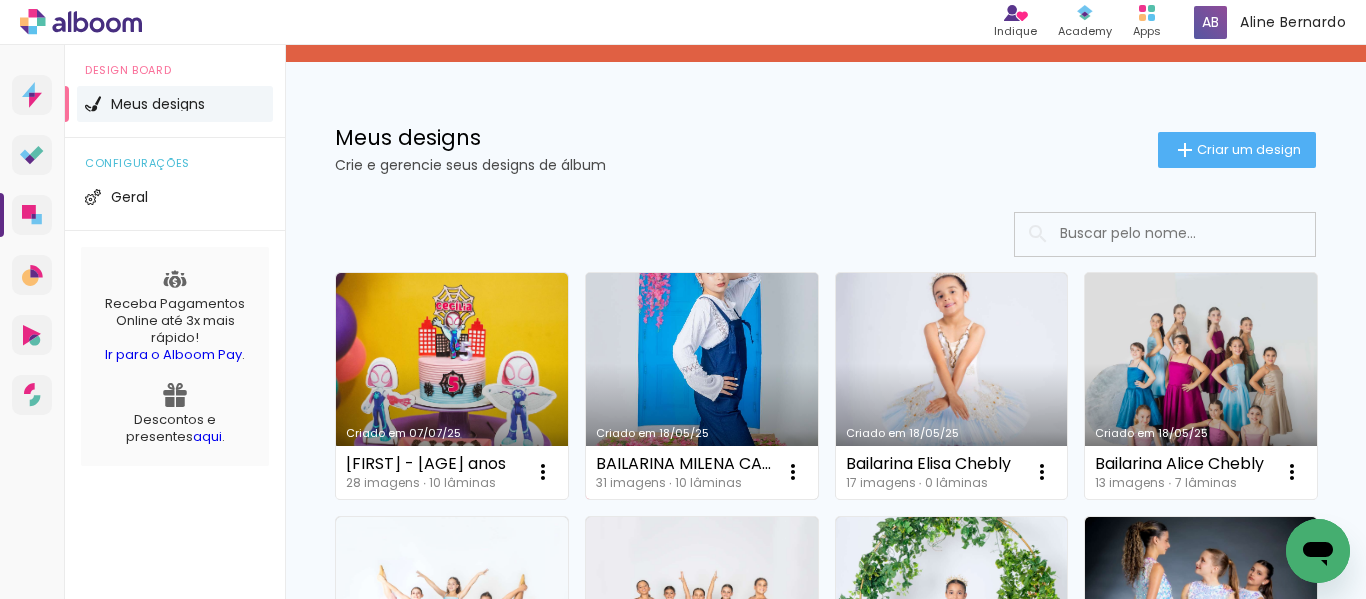click on "Criado em 18/05/25" at bounding box center [702, 386] 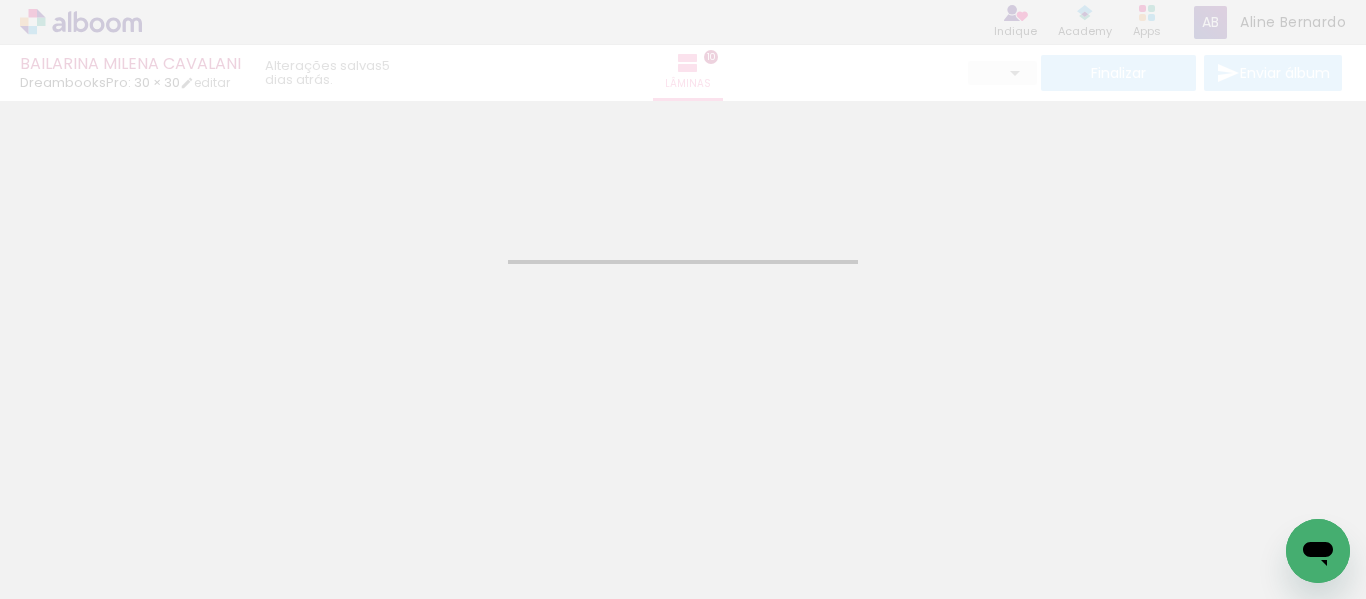 type on "JPG" 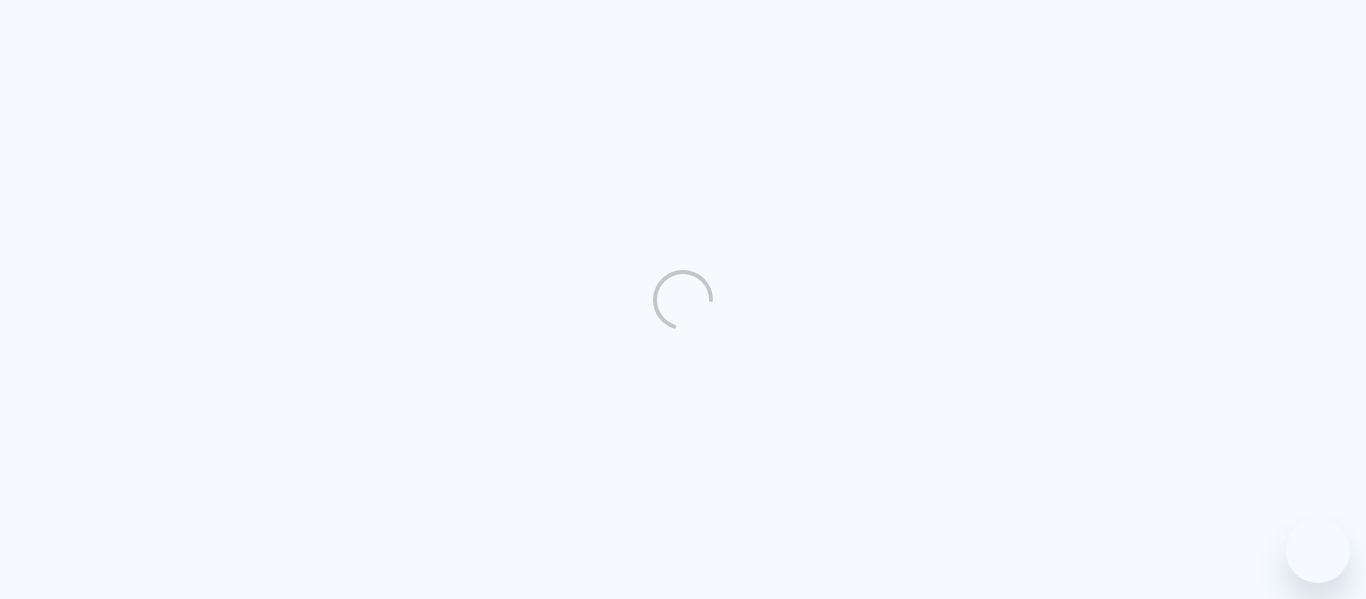 scroll, scrollTop: 0, scrollLeft: 0, axis: both 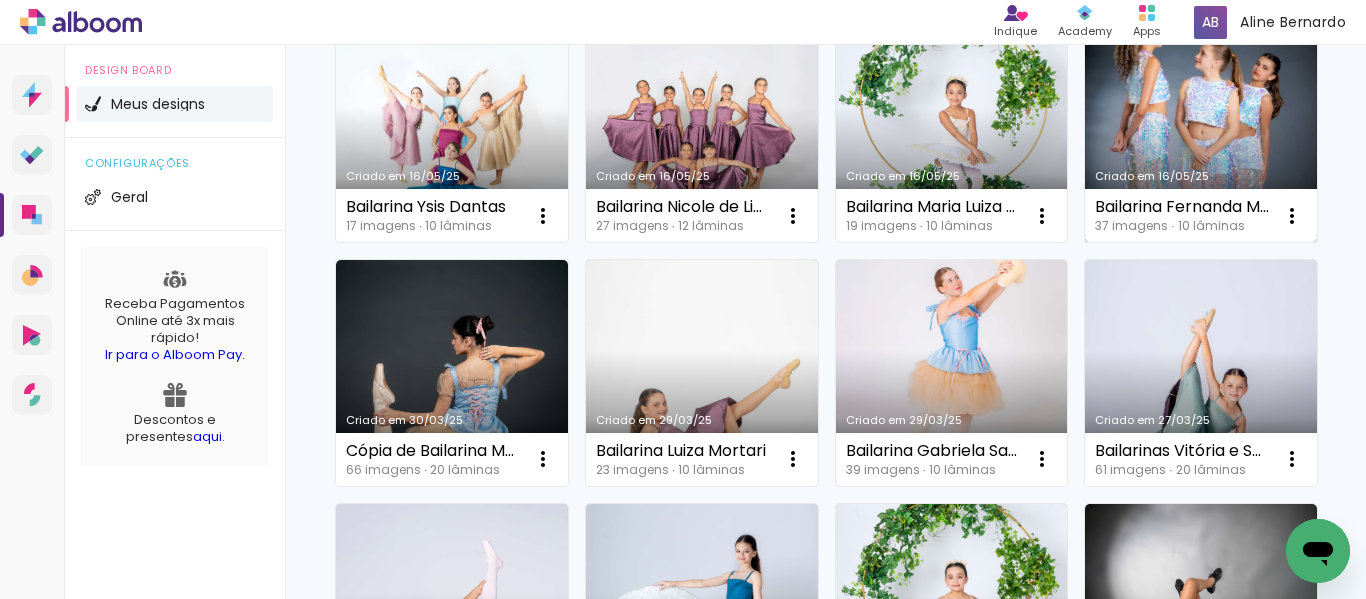 click on "Criado em 16/05/25" at bounding box center [1201, 130] 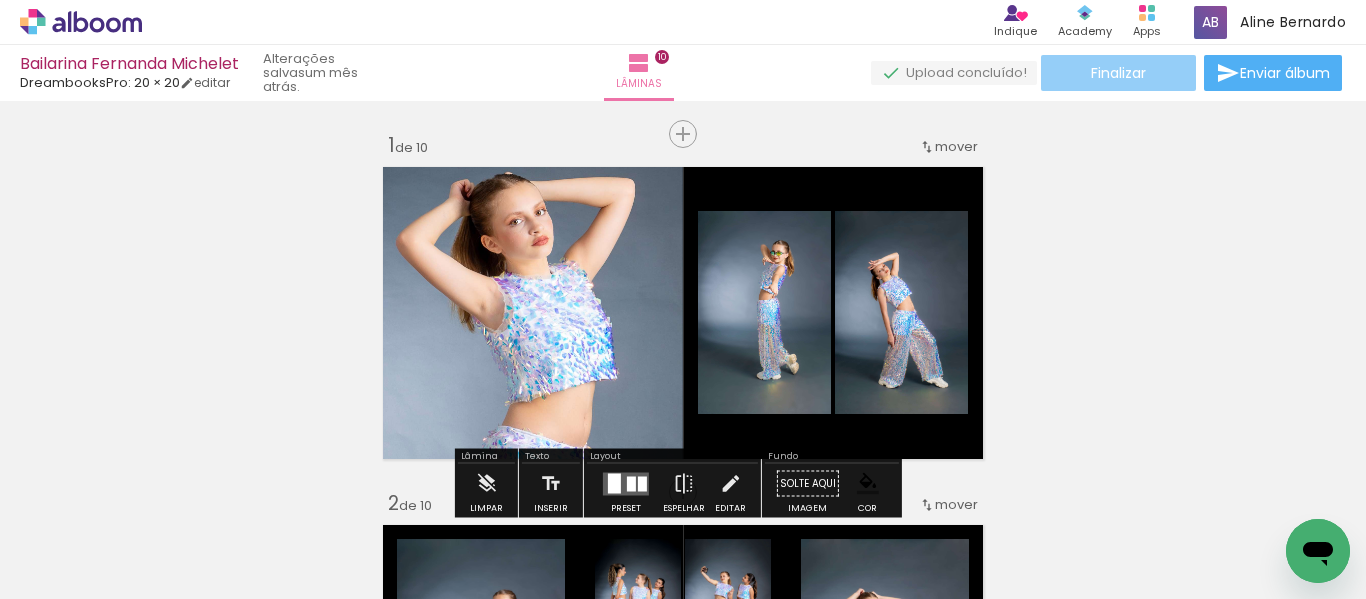 click on "Finalizar" 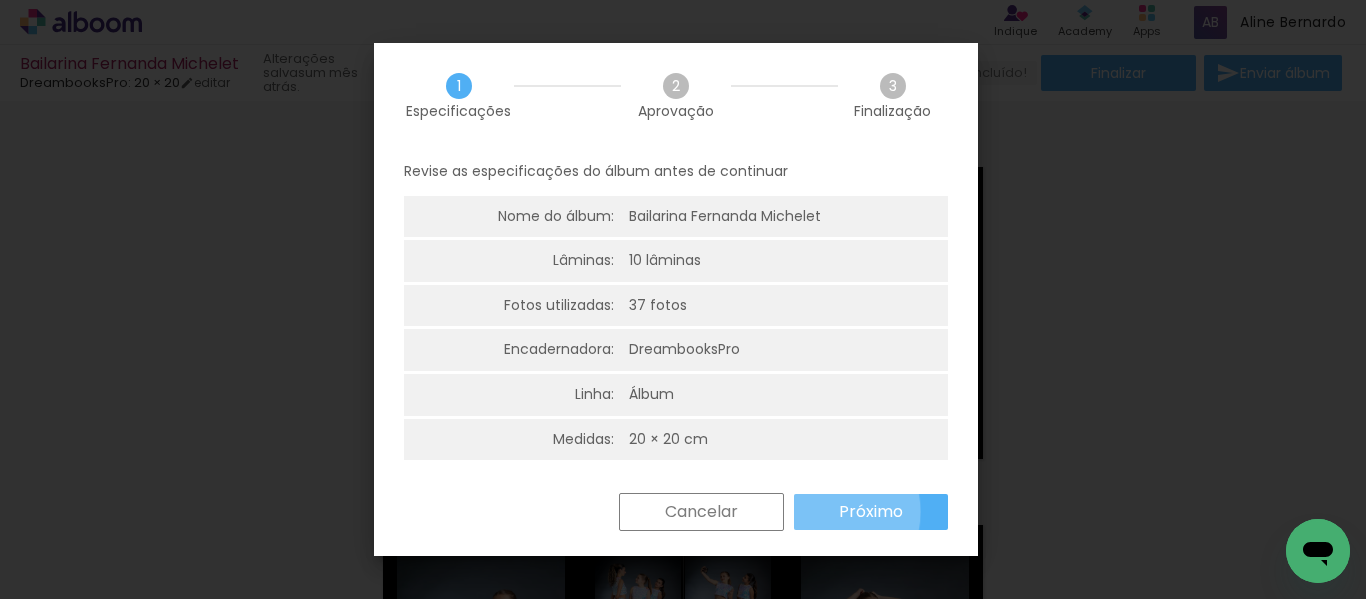 click on "Próximo" at bounding box center (871, 512) 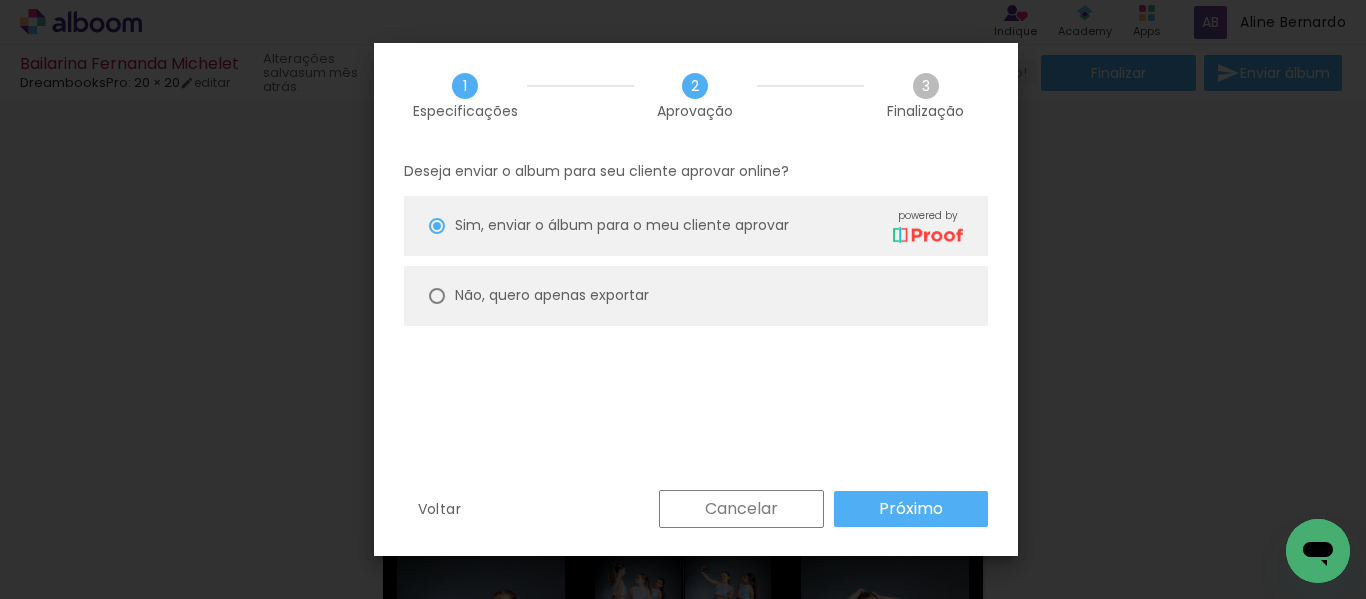 click on "Não, quero apenas exportar" at bounding box center (696, 296) 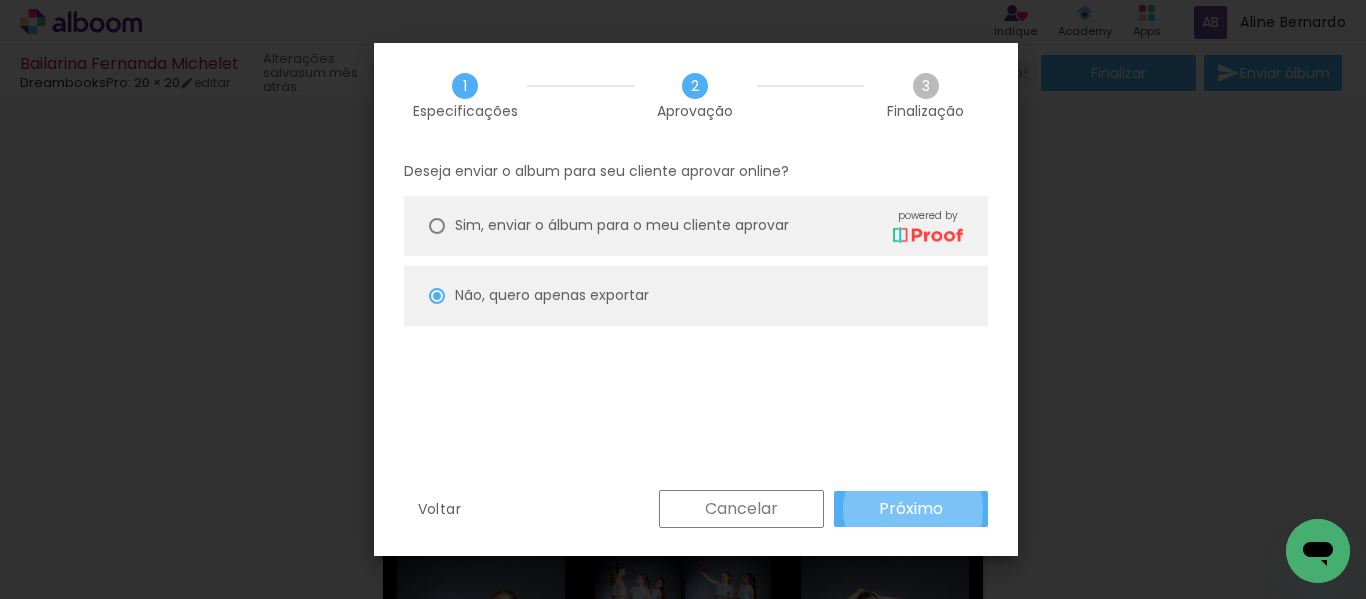 click on "Próximo" at bounding box center [0, 0] 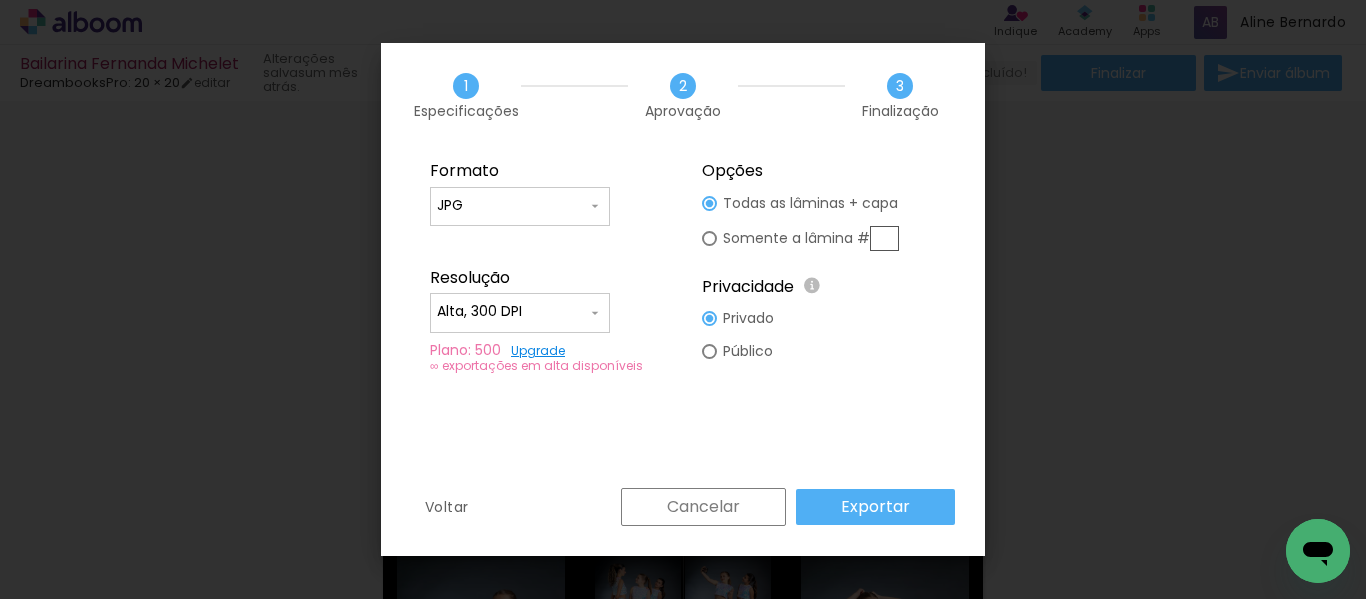 click on "Exportar" at bounding box center (0, 0) 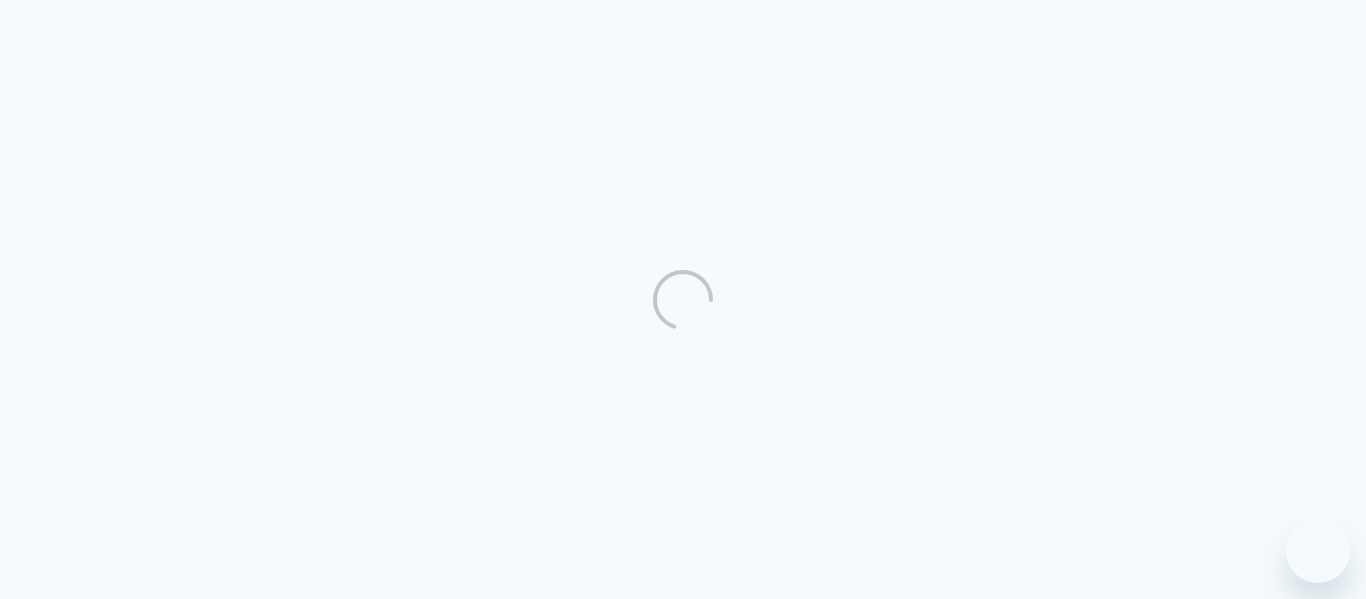 scroll, scrollTop: 0, scrollLeft: 0, axis: both 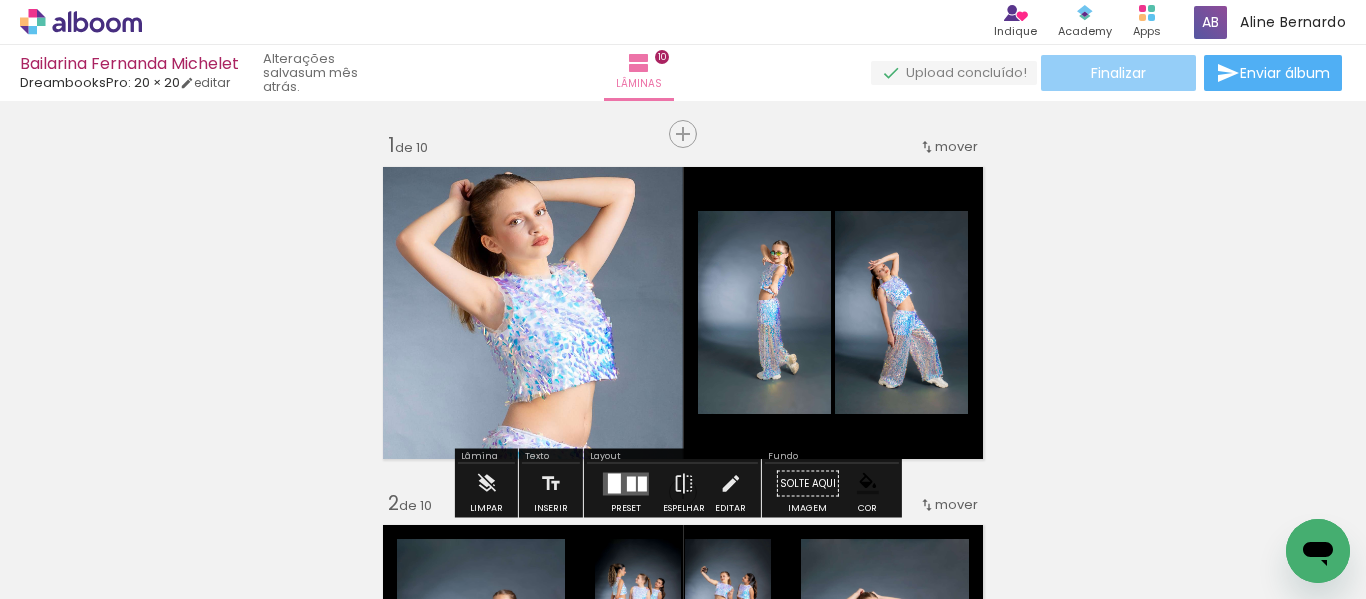 click on "Finalizar" 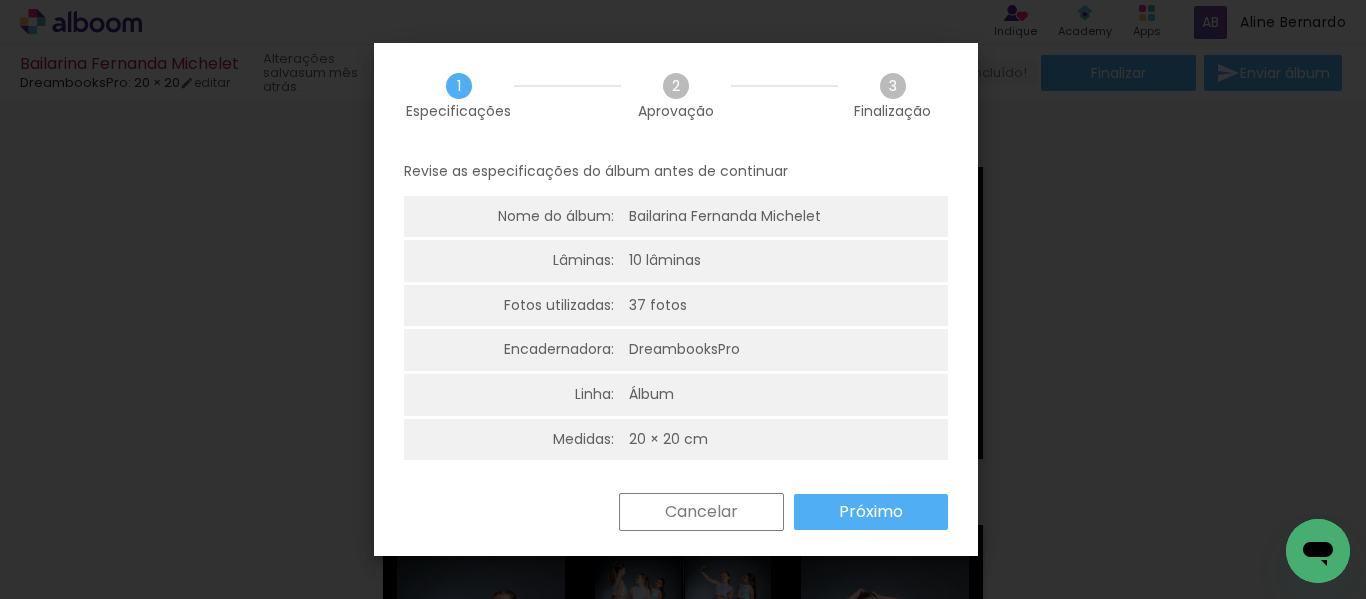 click on "Próximo" at bounding box center (0, 0) 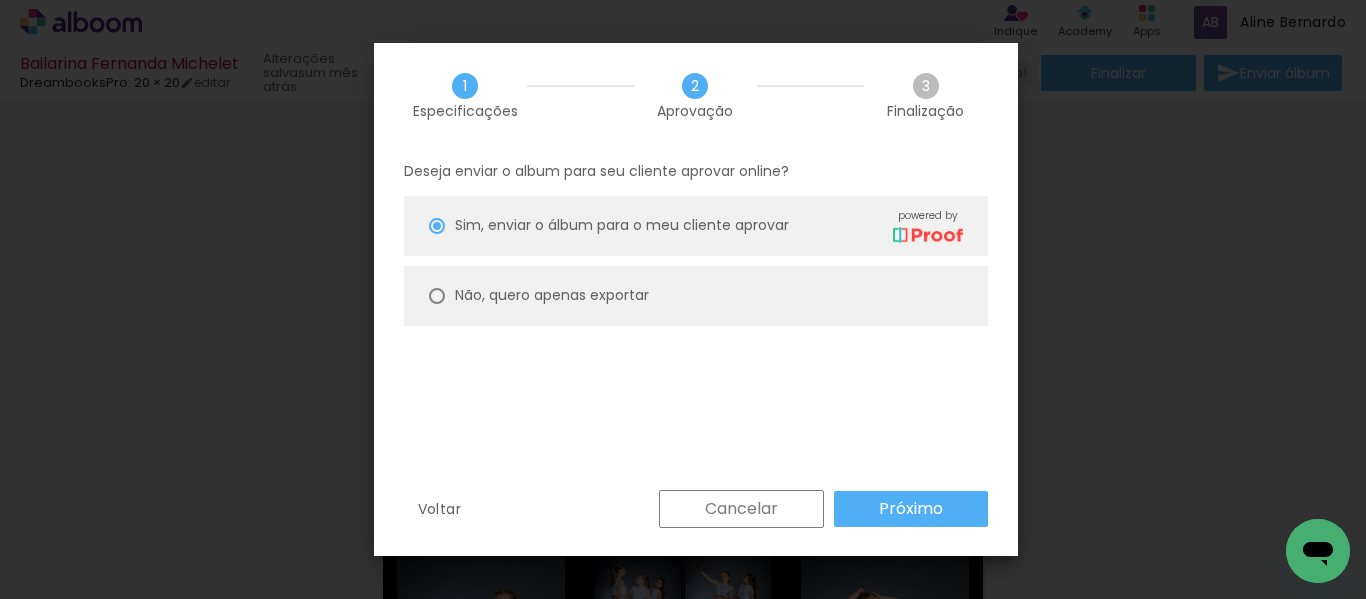 click on "Não, quero apenas exportar" at bounding box center [696, 296] 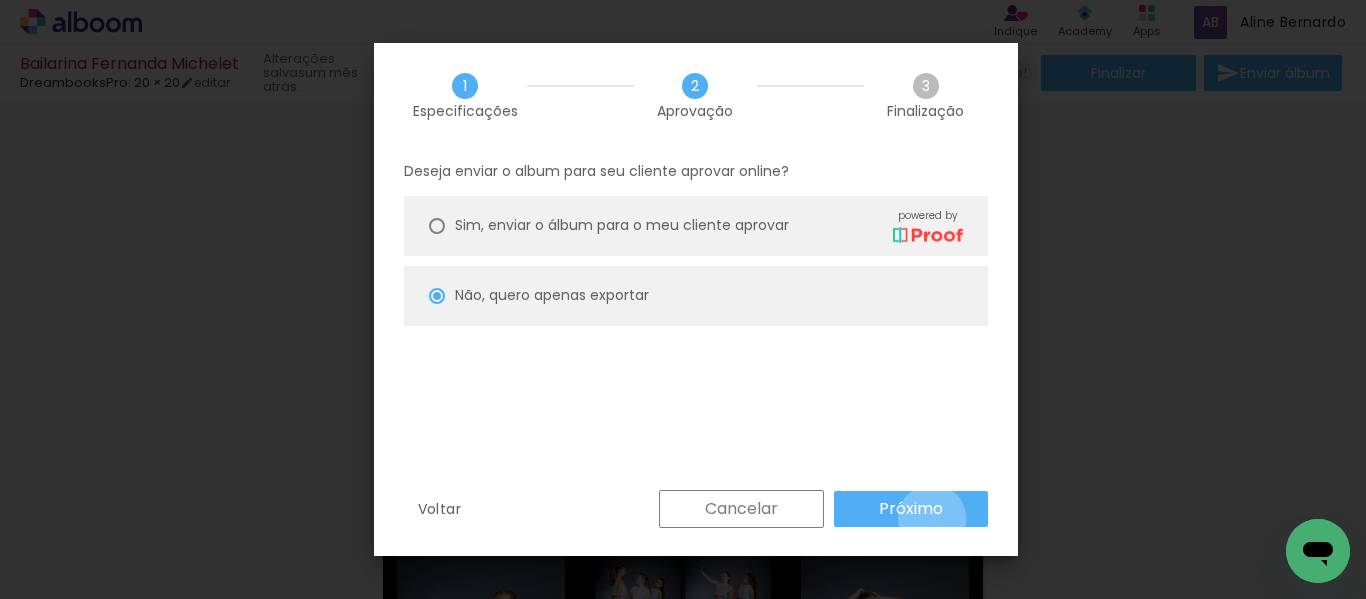 click on "Próximo" at bounding box center [0, 0] 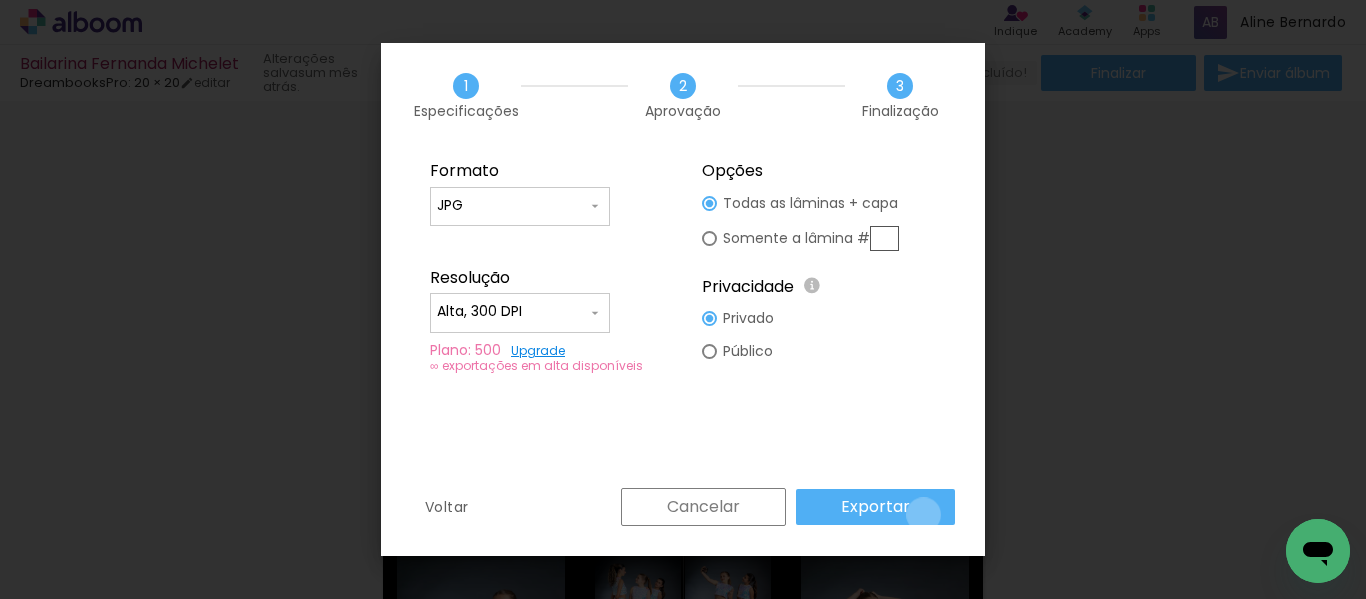 click on "Exportar" at bounding box center (875, 507) 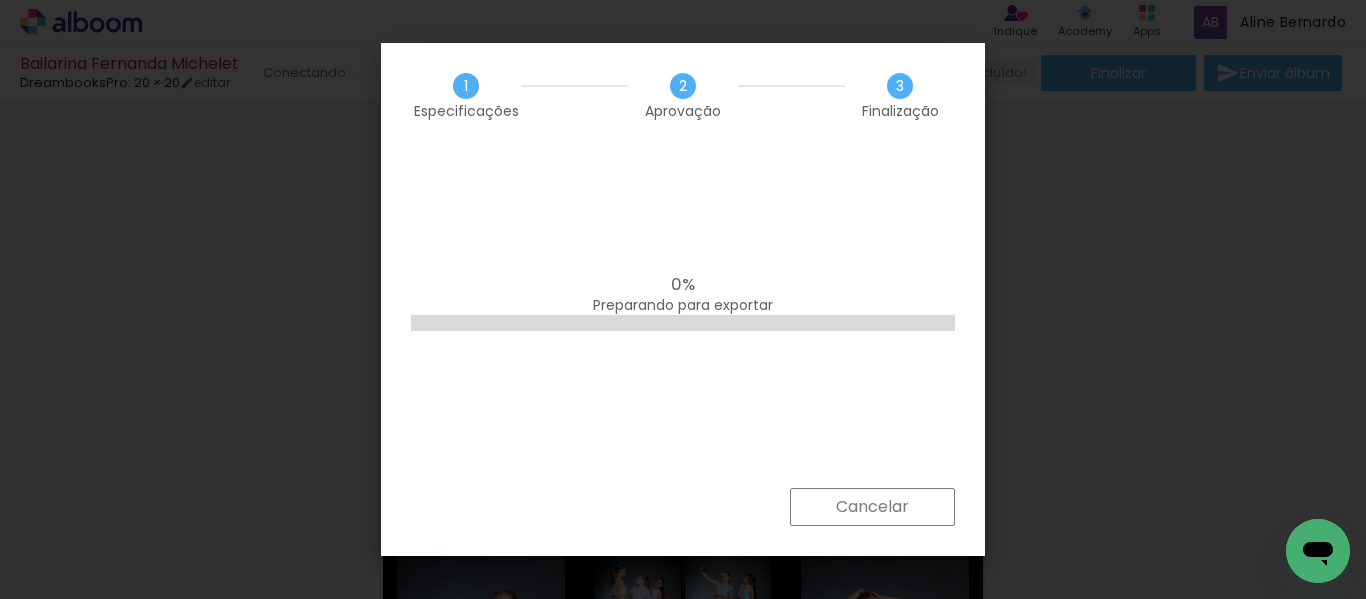 click at bounding box center [683, 323] 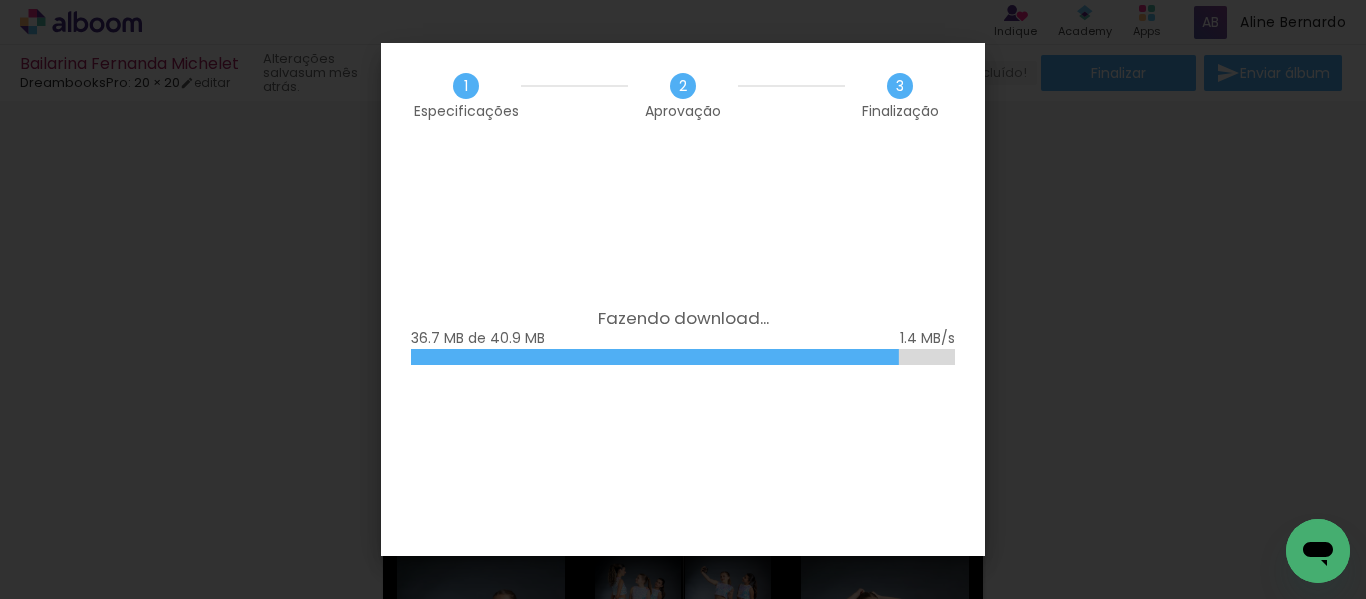scroll, scrollTop: 0, scrollLeft: 0, axis: both 